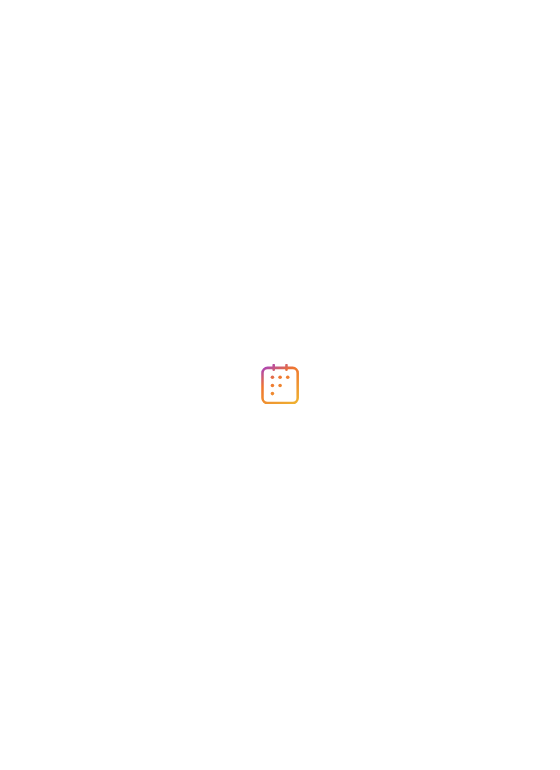 scroll, scrollTop: 0, scrollLeft: 0, axis: both 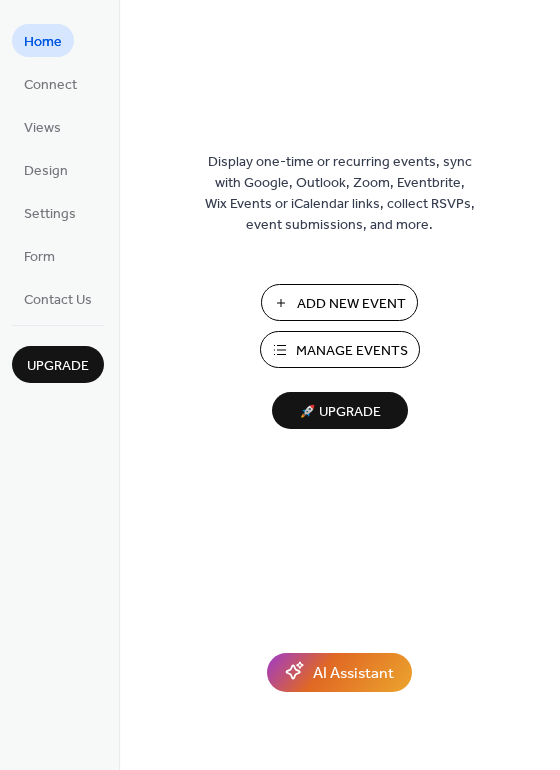 click on "Home" at bounding box center (43, 42) 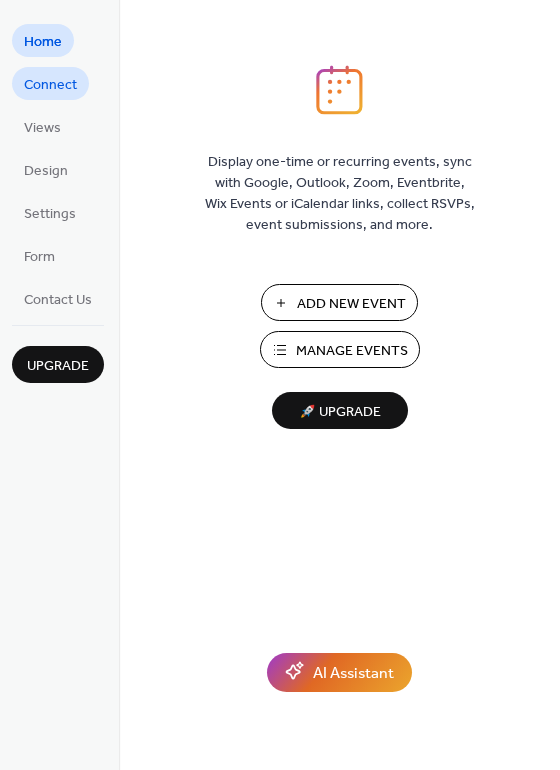 click on "Connect" at bounding box center (50, 85) 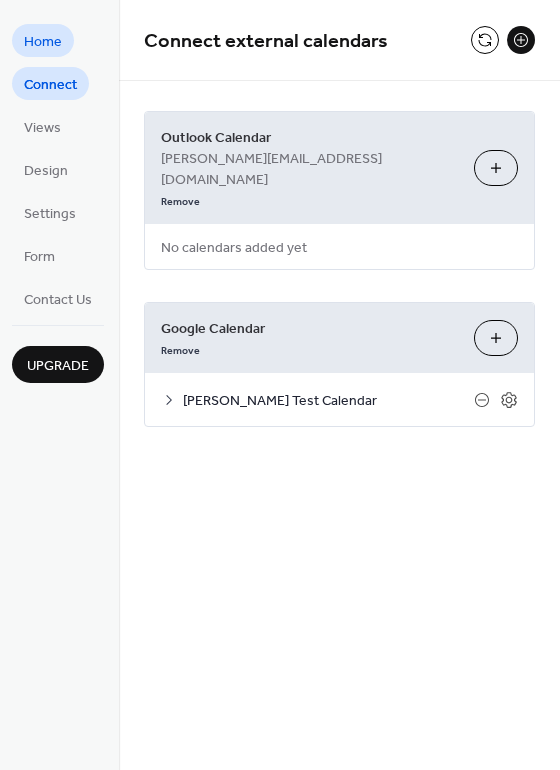 click on "Home" at bounding box center (43, 42) 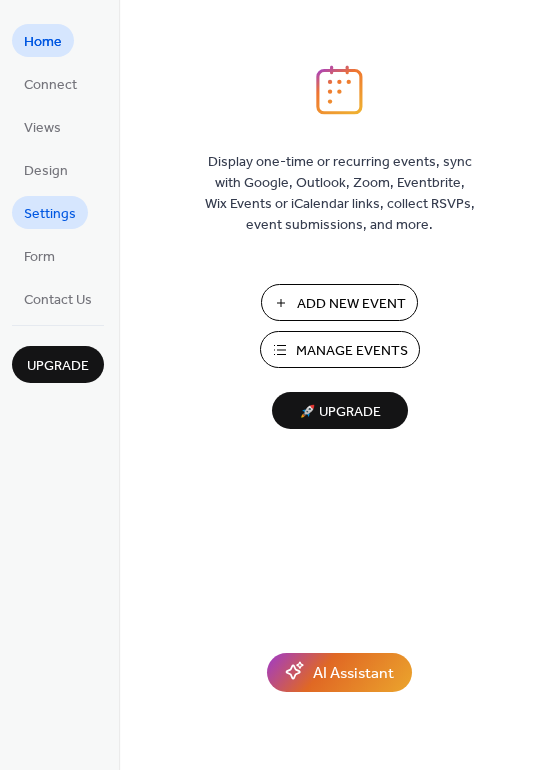 click on "Settings" at bounding box center [50, 214] 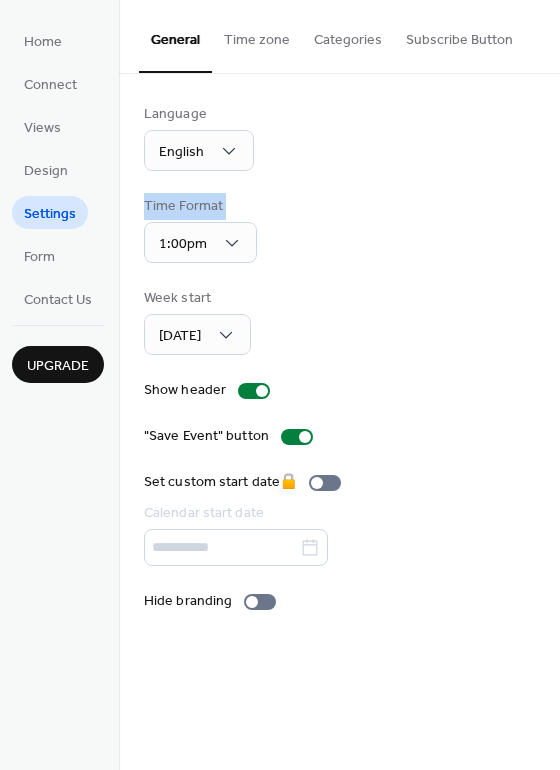 drag, startPoint x: 552, startPoint y: 112, endPoint x: 551, endPoint y: 242, distance: 130.00385 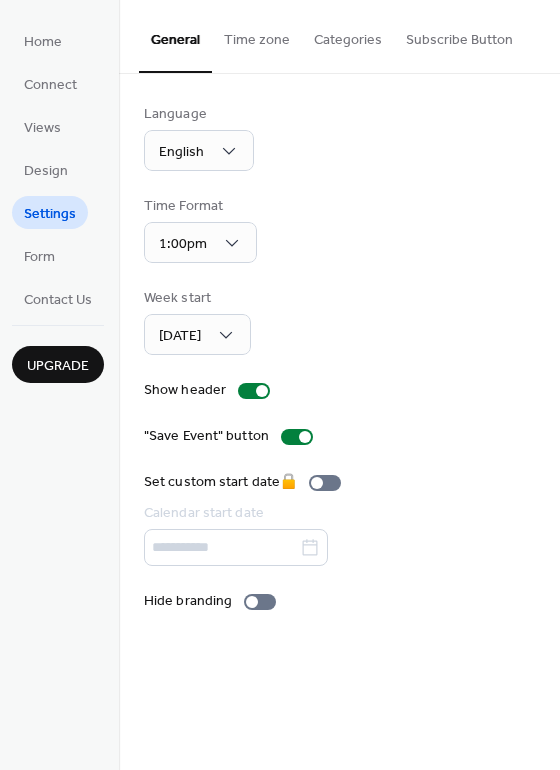 drag, startPoint x: 553, startPoint y: 308, endPoint x: 563, endPoint y: 391, distance: 83.60024 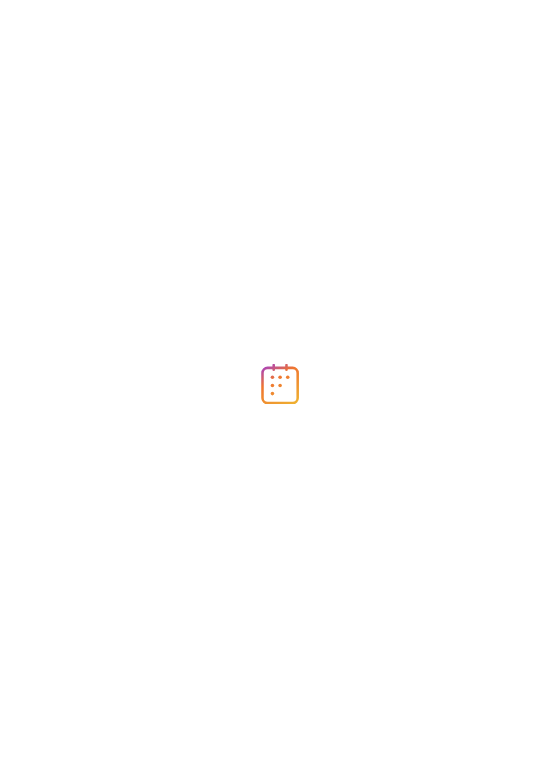 scroll, scrollTop: 0, scrollLeft: 0, axis: both 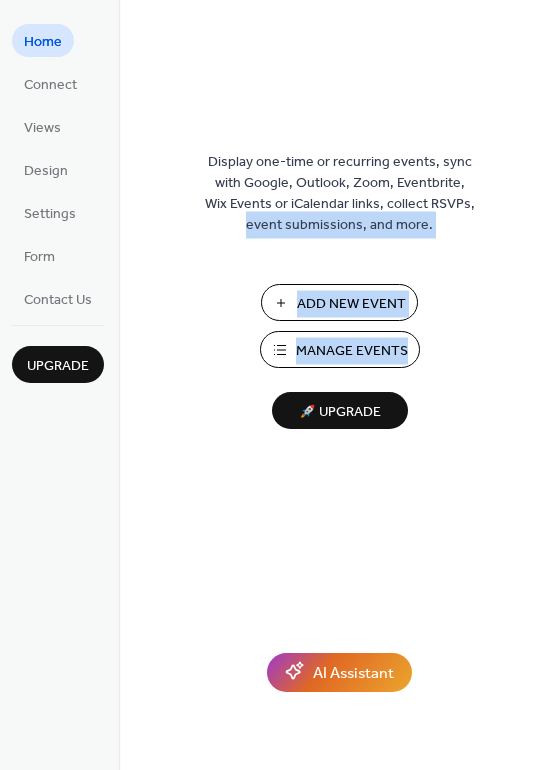 drag, startPoint x: 555, startPoint y: 211, endPoint x: 493, endPoint y: 389, distance: 188.48872 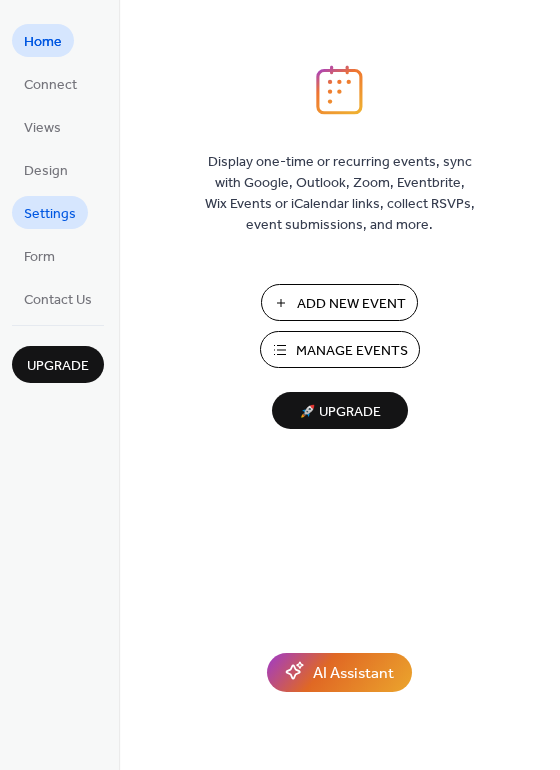 click on "Settings" at bounding box center [50, 214] 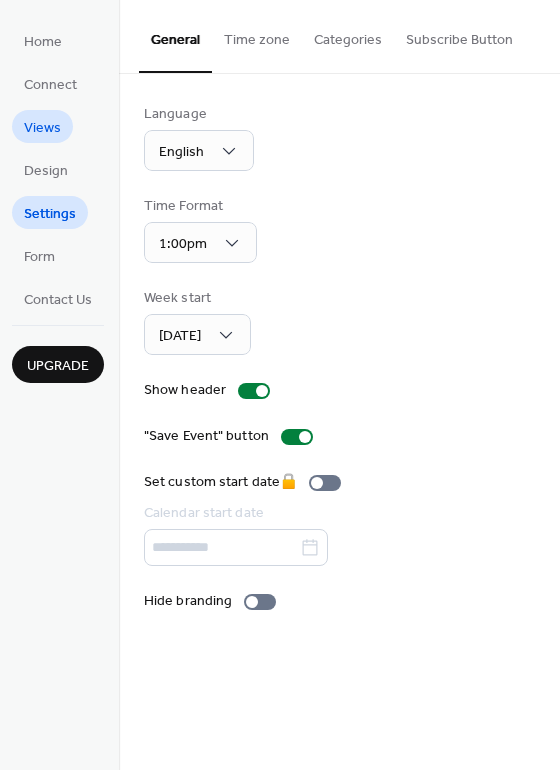 click on "Views" at bounding box center [42, 128] 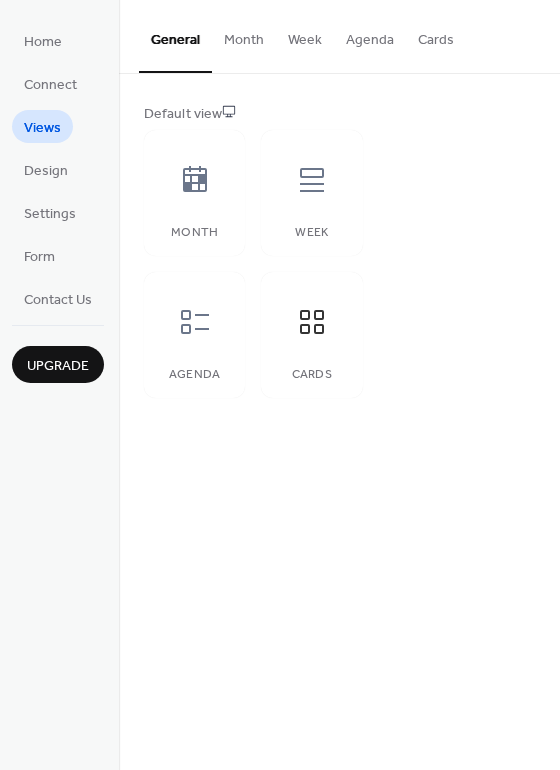 click on "Week" at bounding box center (305, 35) 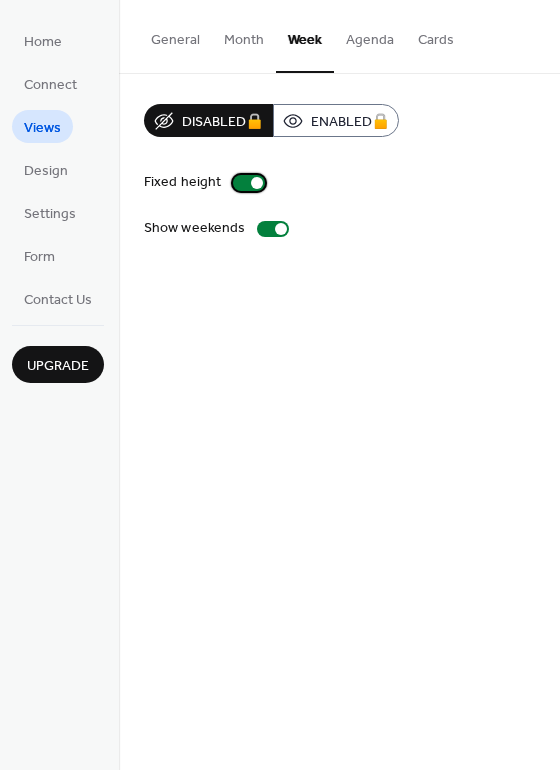 click at bounding box center [249, 183] 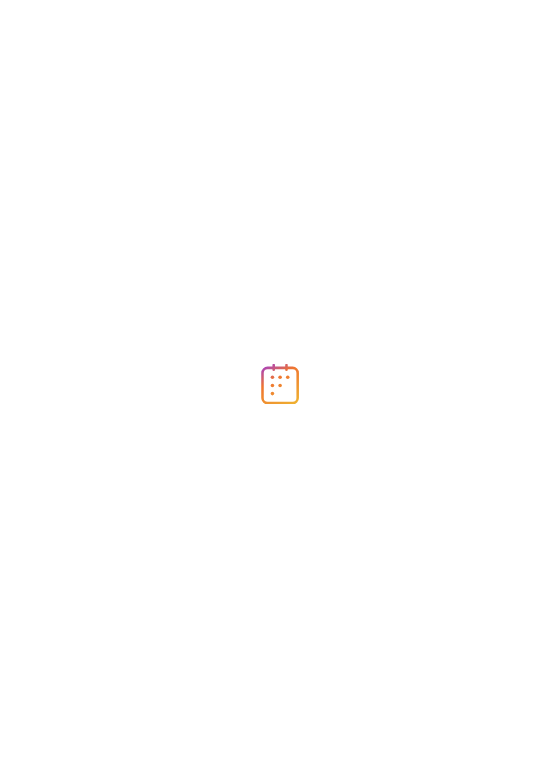 scroll, scrollTop: 0, scrollLeft: 0, axis: both 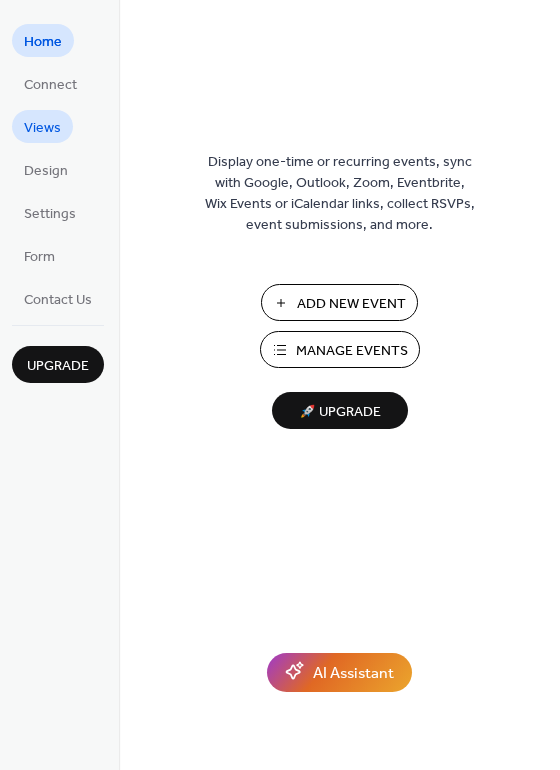click on "Views" at bounding box center [42, 128] 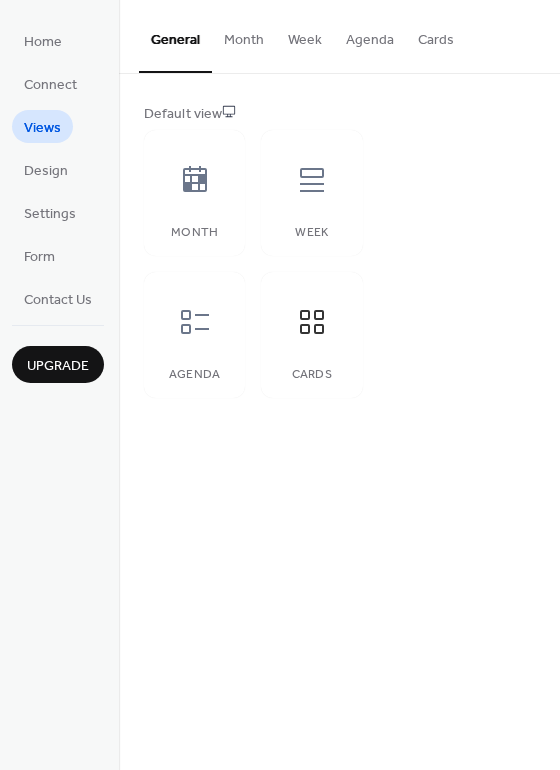 click on "Week" at bounding box center [305, 35] 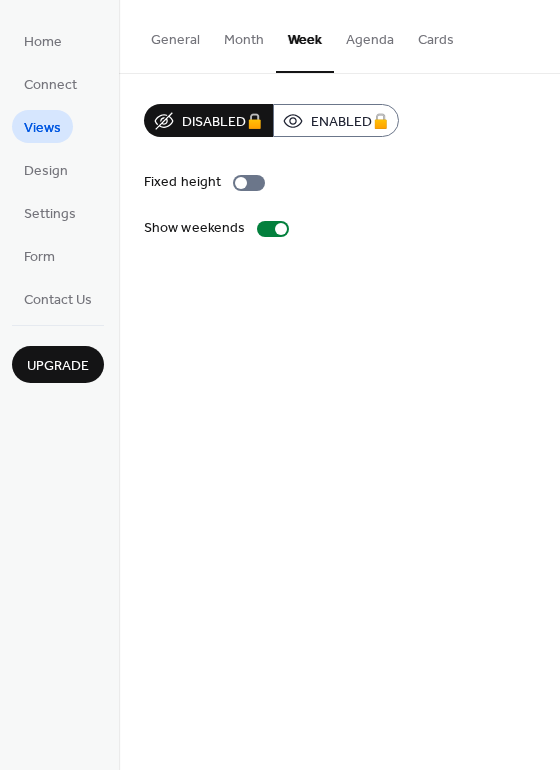 click on "General" at bounding box center (175, 35) 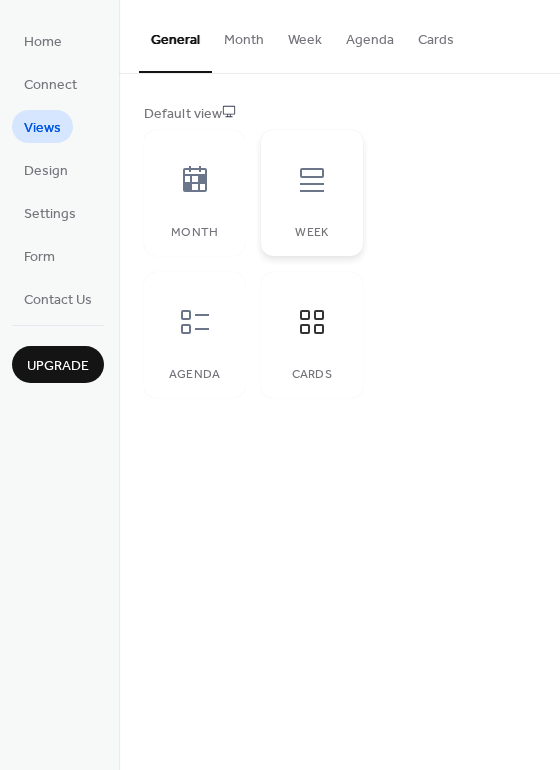 click 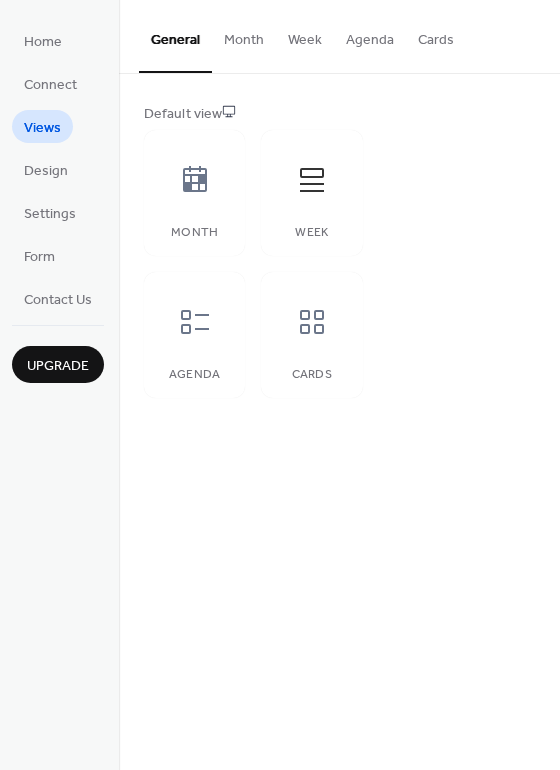 click on "Week" at bounding box center (305, 35) 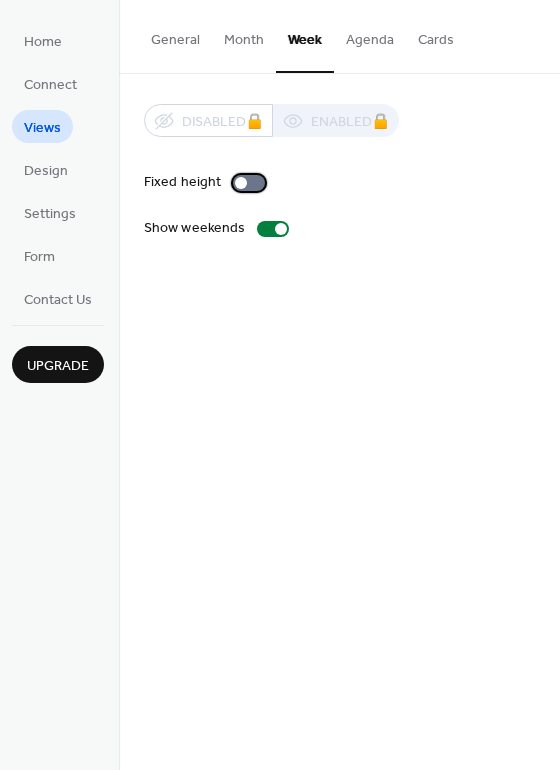click at bounding box center (249, 183) 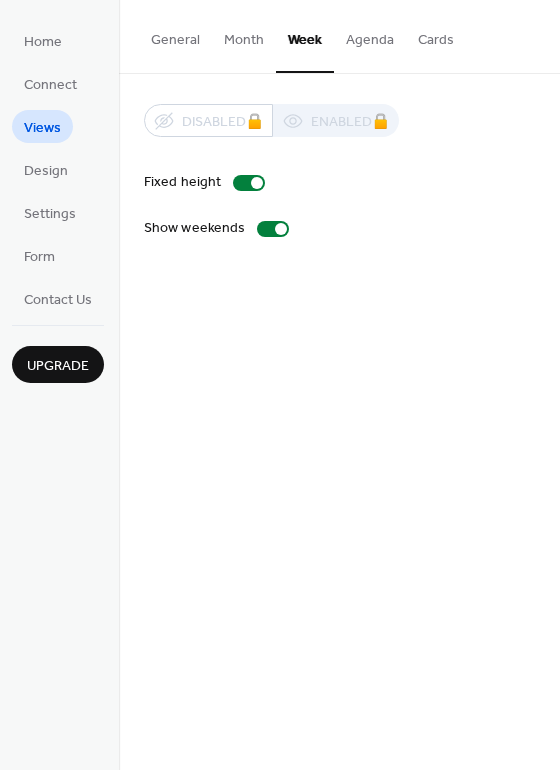 click on "Agenda" at bounding box center [370, 35] 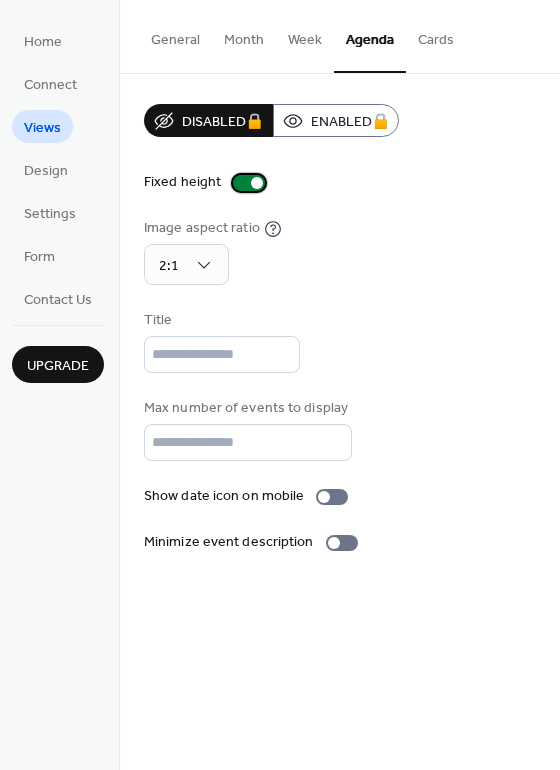 click at bounding box center [249, 183] 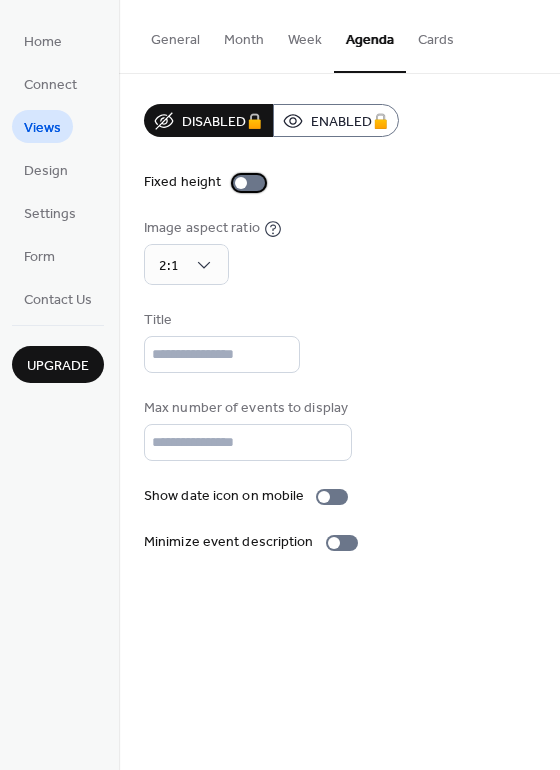 click at bounding box center (249, 183) 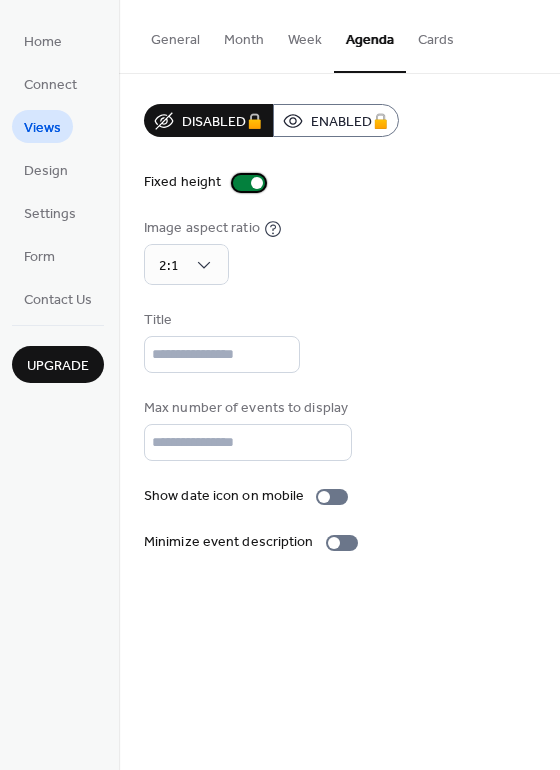 click at bounding box center [249, 183] 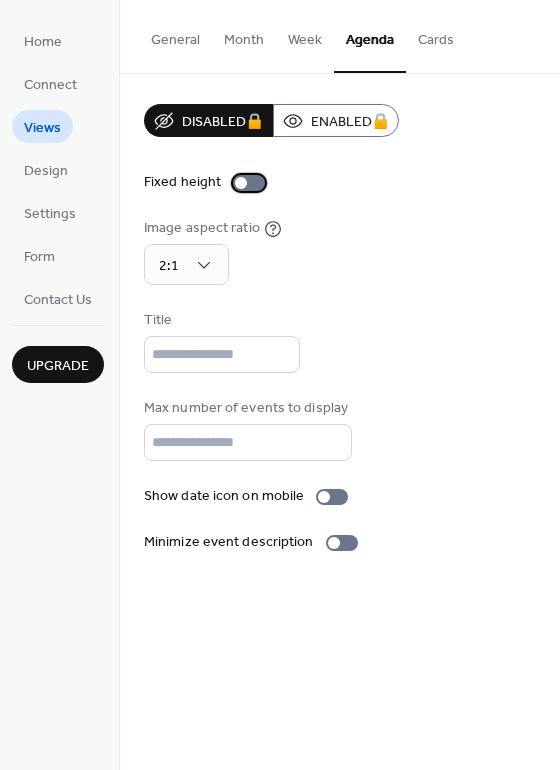 click at bounding box center (249, 183) 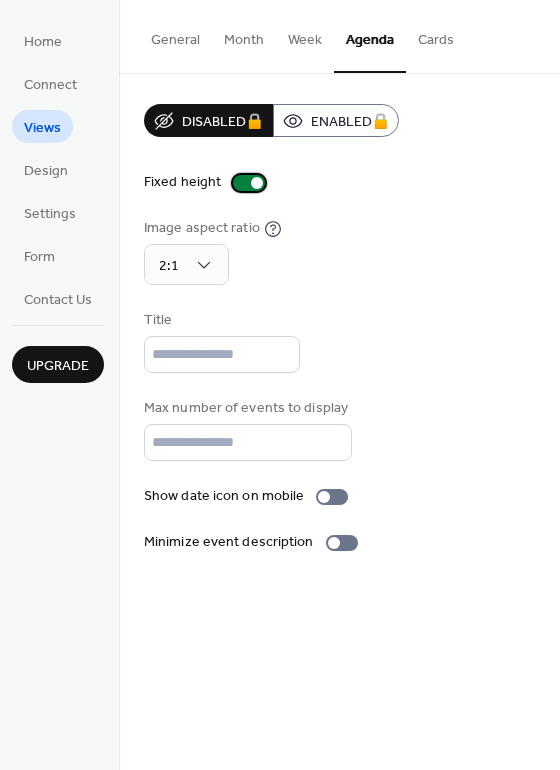 click at bounding box center [249, 183] 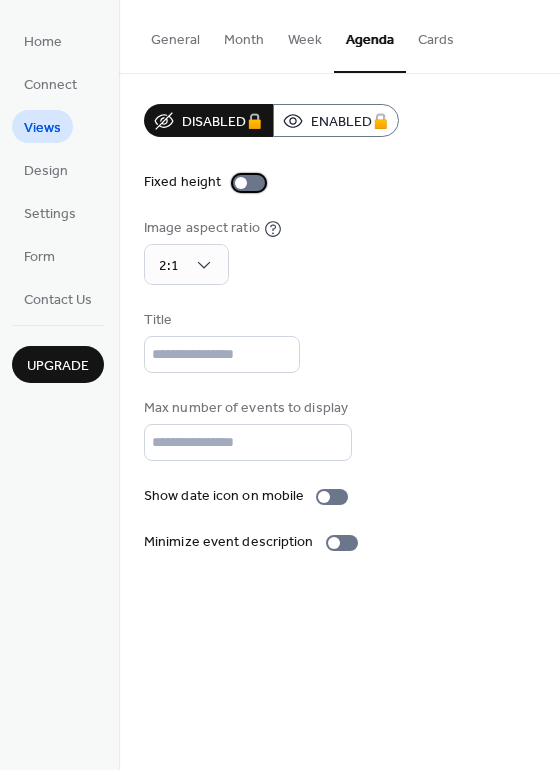 click at bounding box center (249, 183) 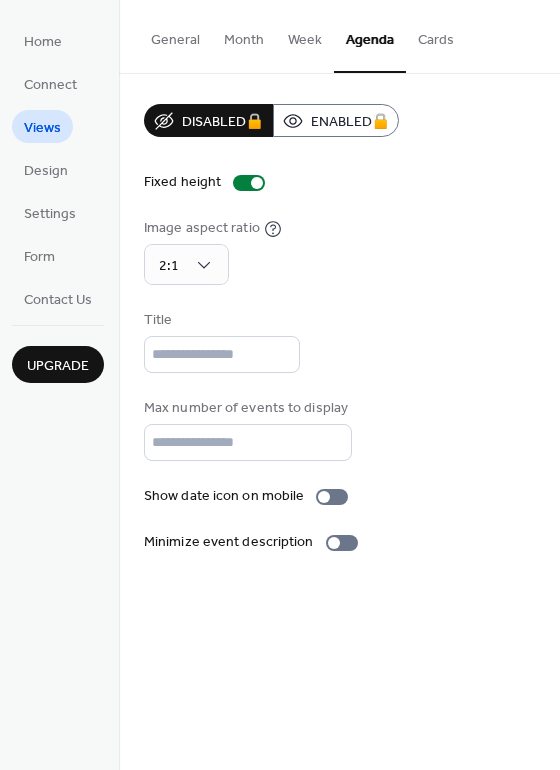 click on "Week" at bounding box center [305, 35] 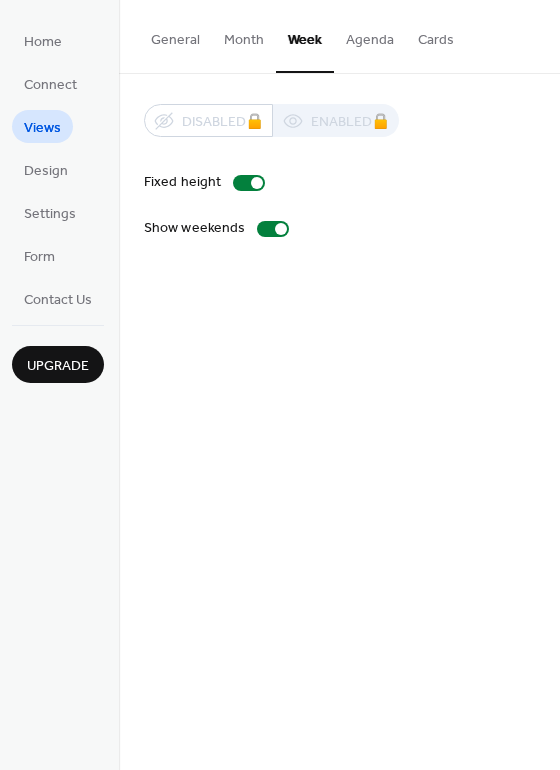 type 